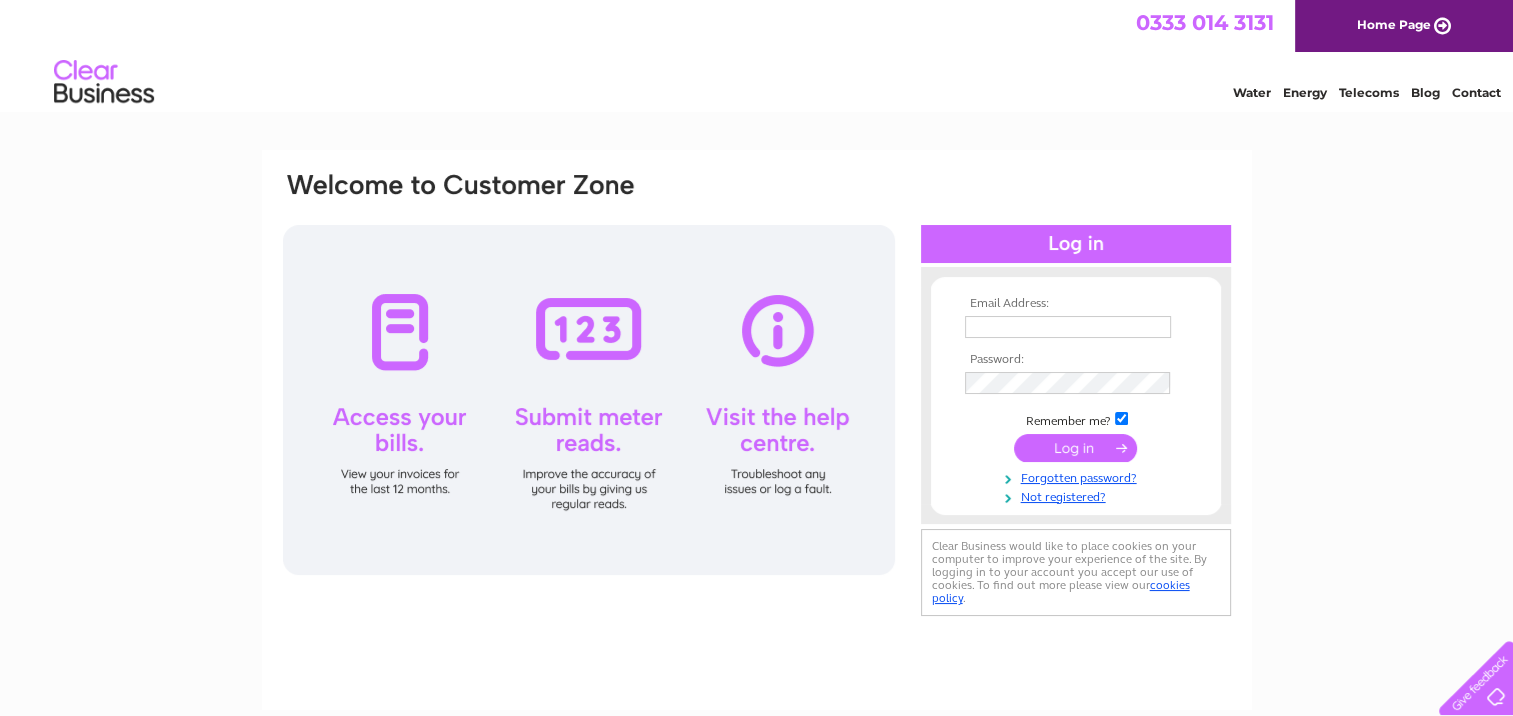 scroll, scrollTop: 0, scrollLeft: 0, axis: both 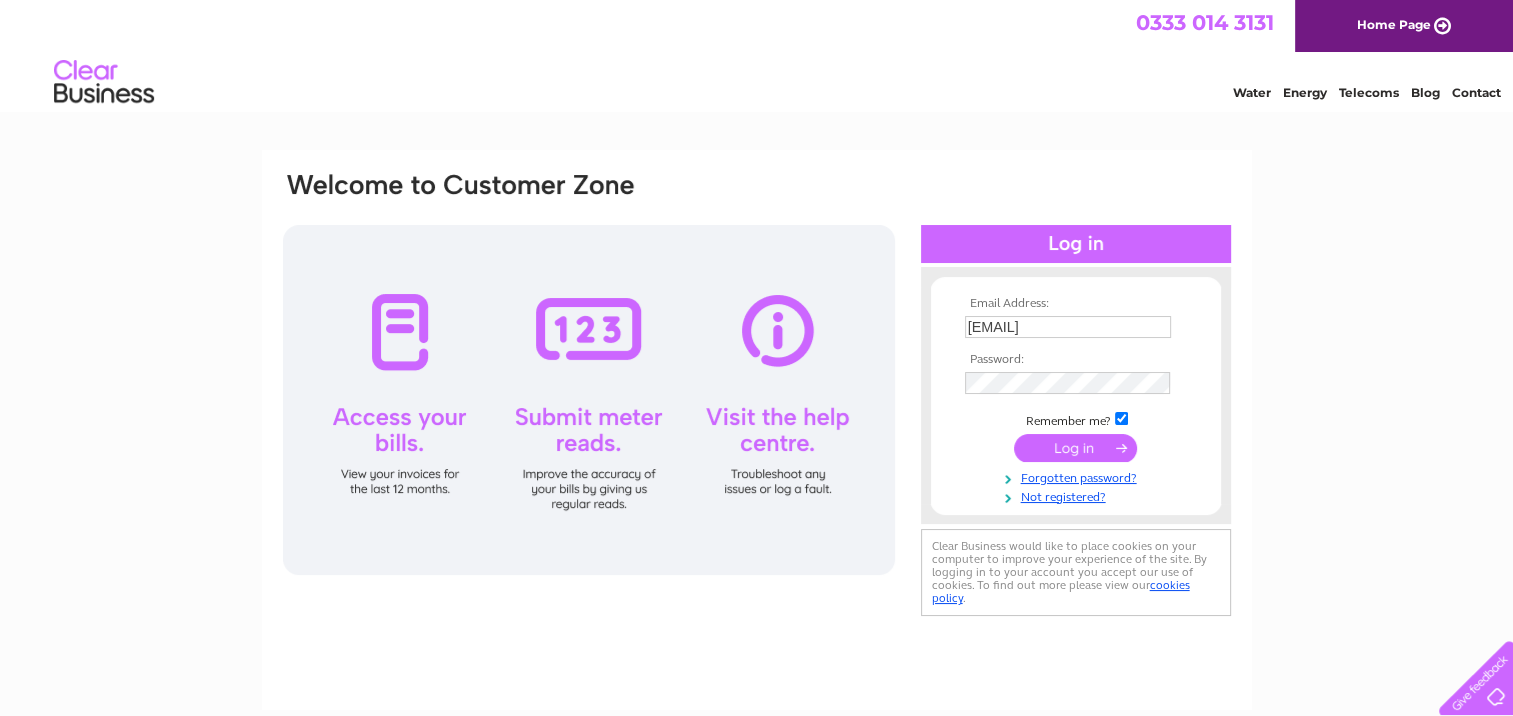 click at bounding box center (589, 400) 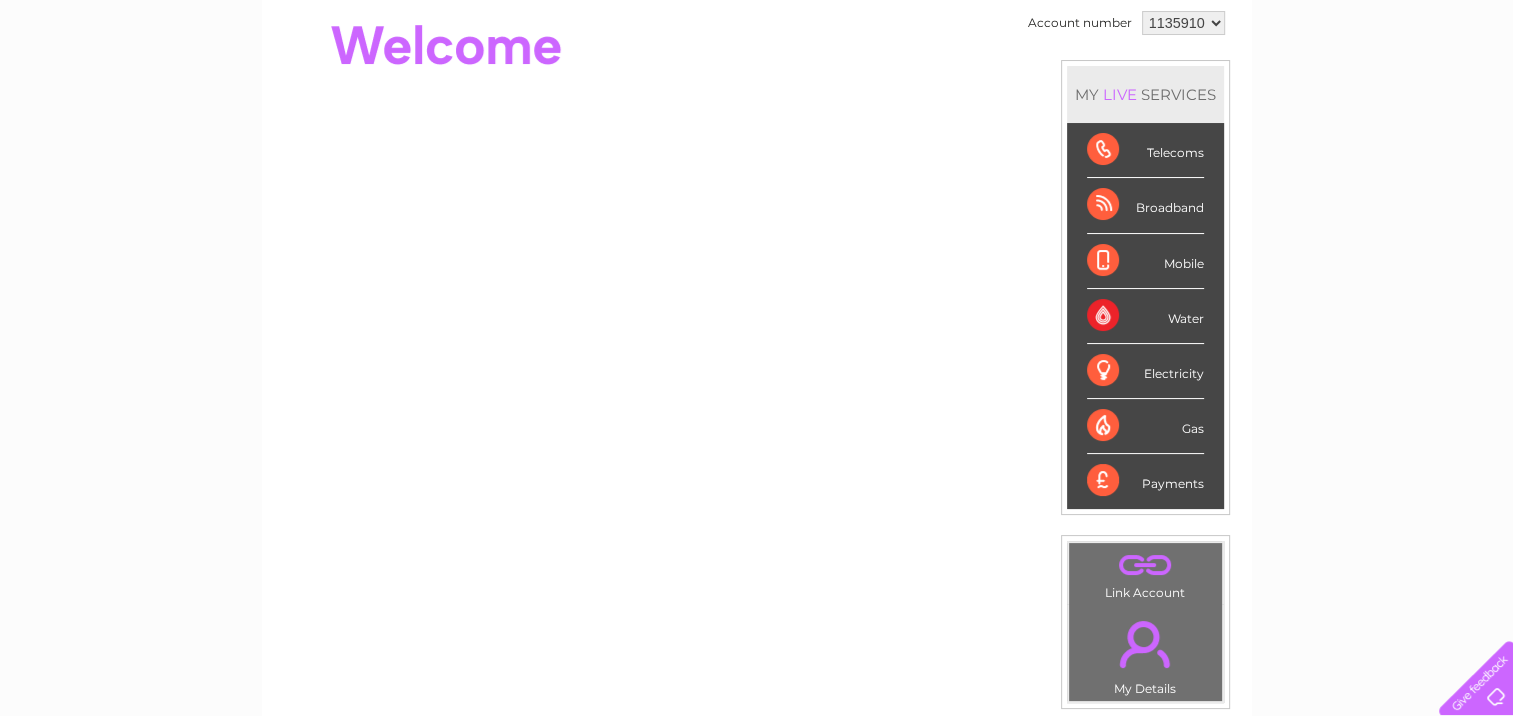 scroll, scrollTop: 0, scrollLeft: 0, axis: both 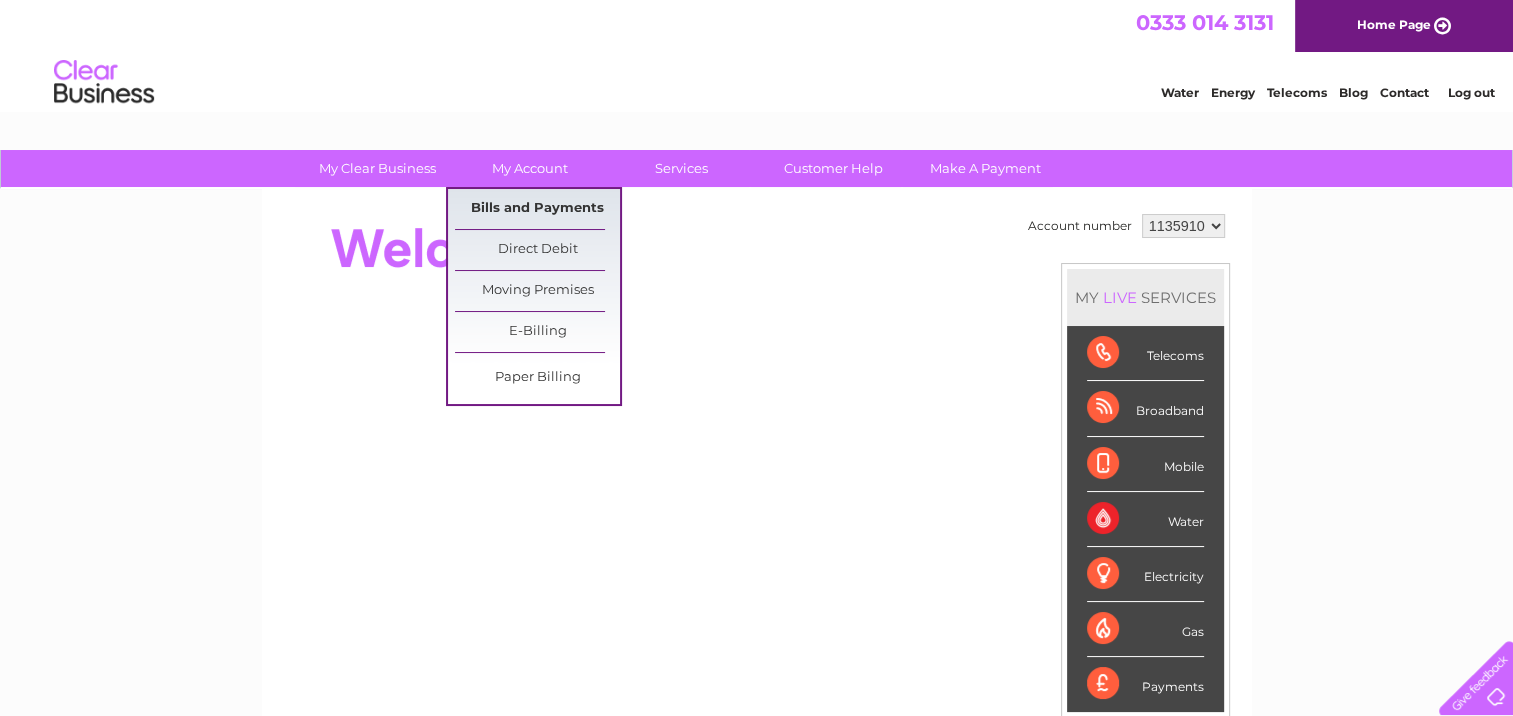 click on "Bills and Payments" at bounding box center [537, 209] 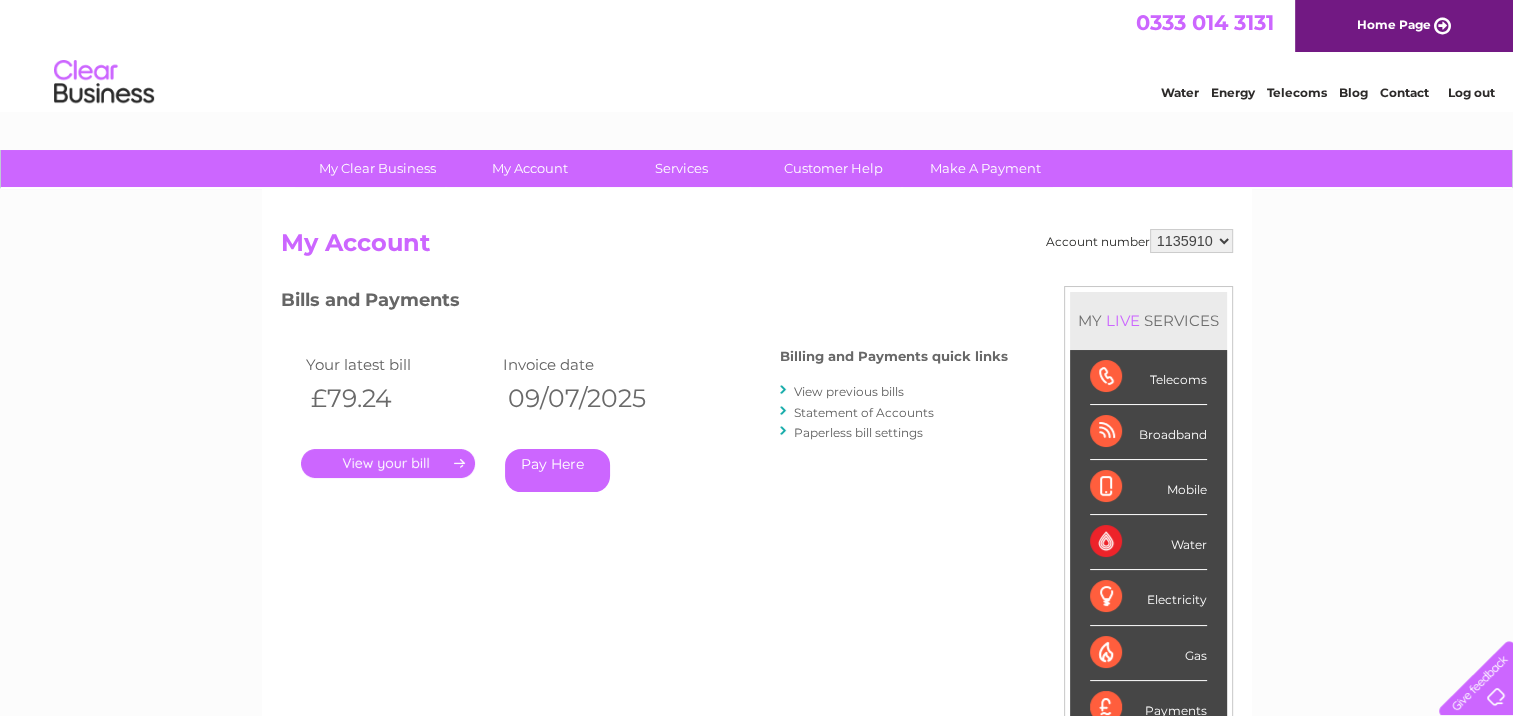 scroll, scrollTop: 0, scrollLeft: 0, axis: both 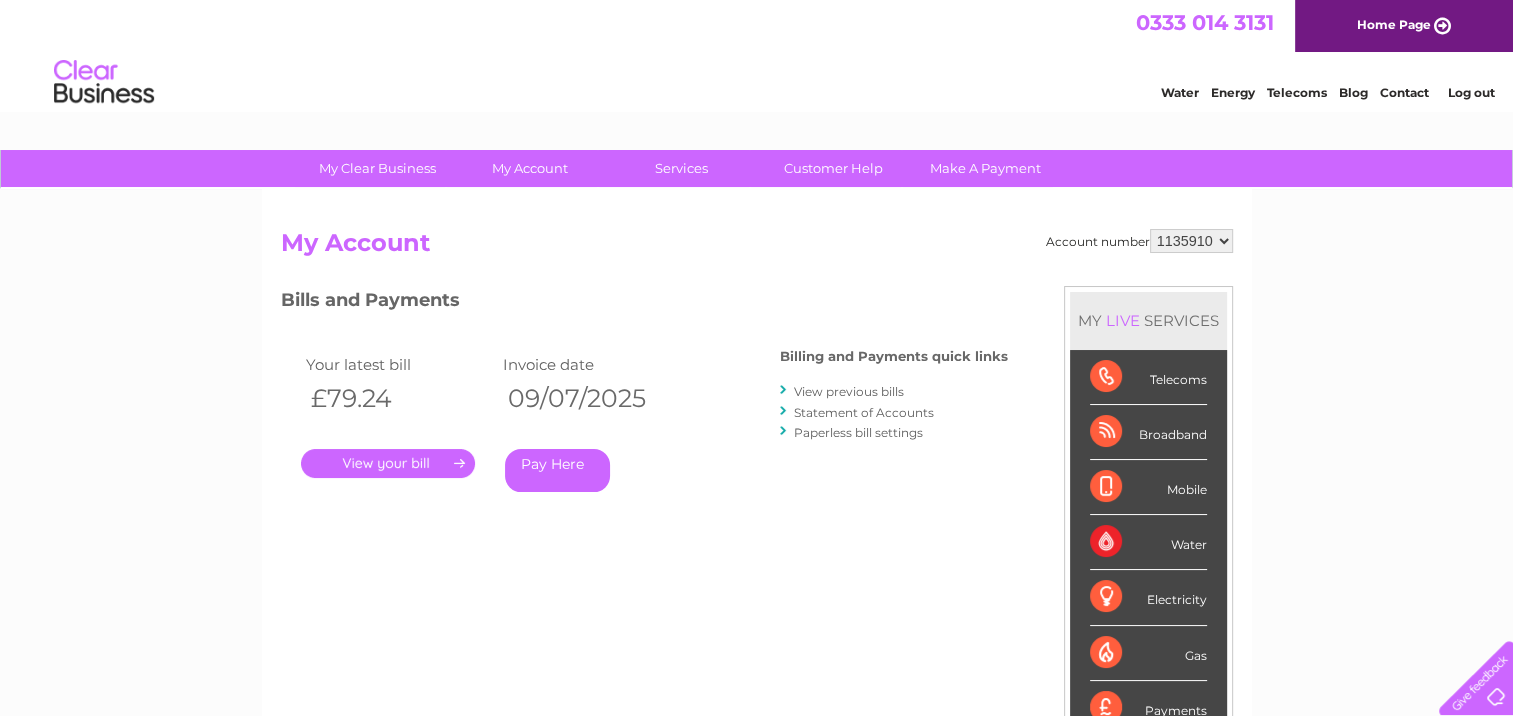 click on "Contact" at bounding box center [1404, 92] 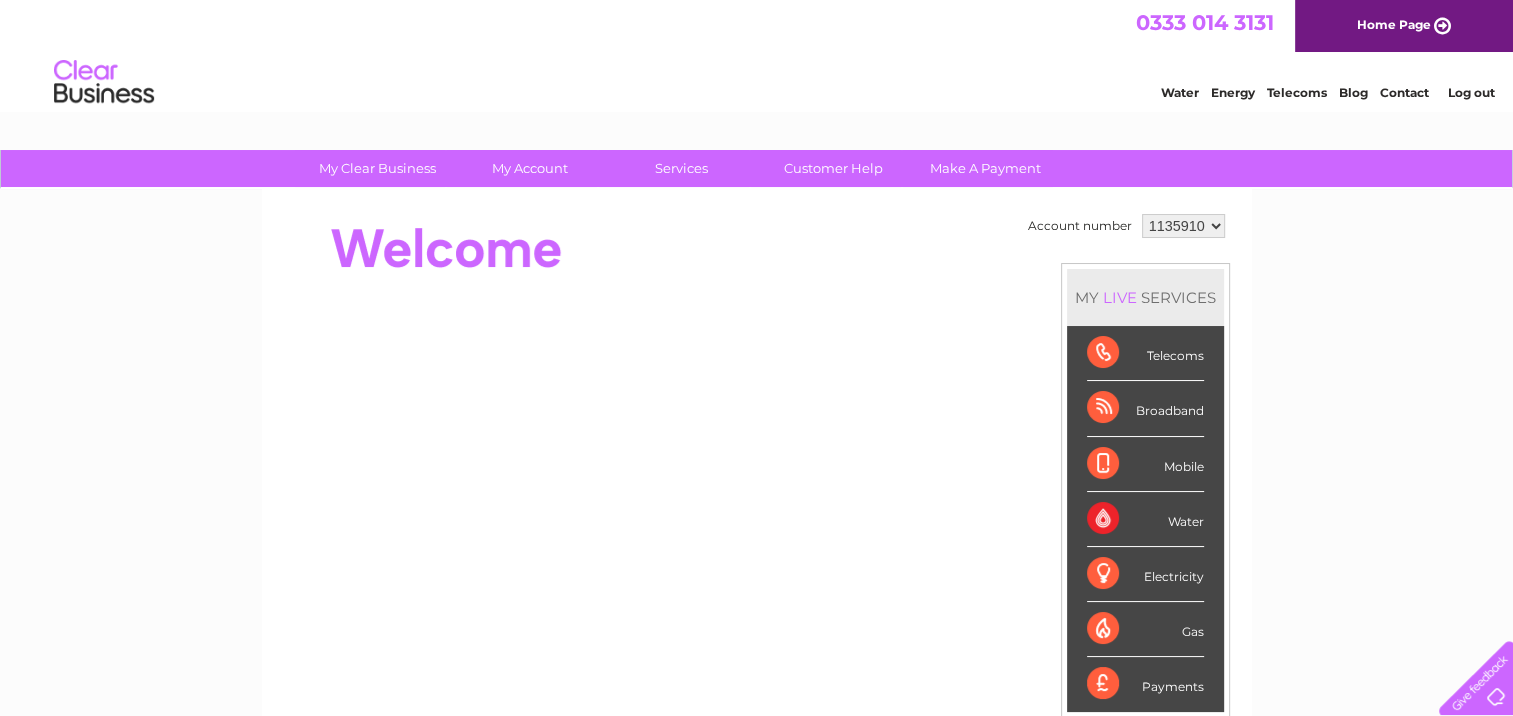 scroll, scrollTop: 0, scrollLeft: 0, axis: both 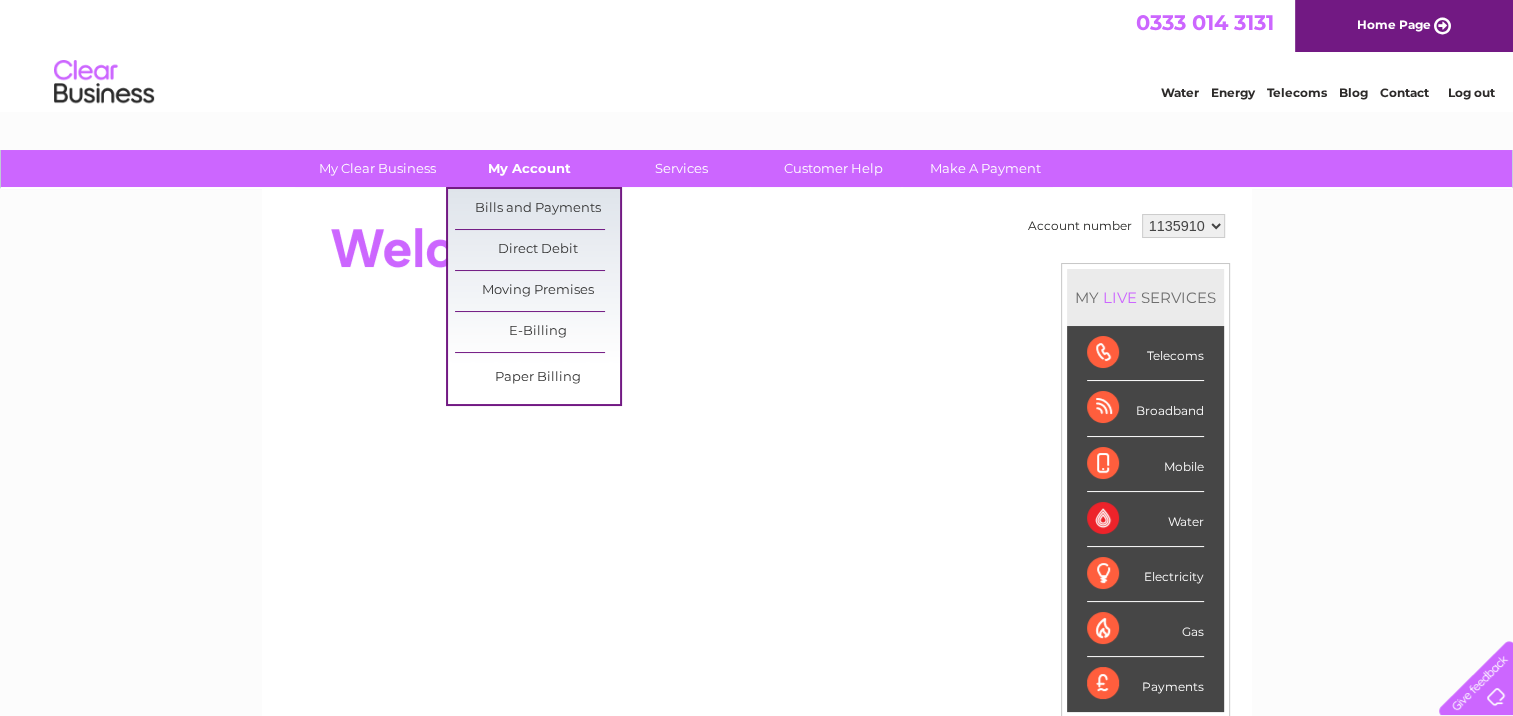 click on "My Account" at bounding box center (529, 168) 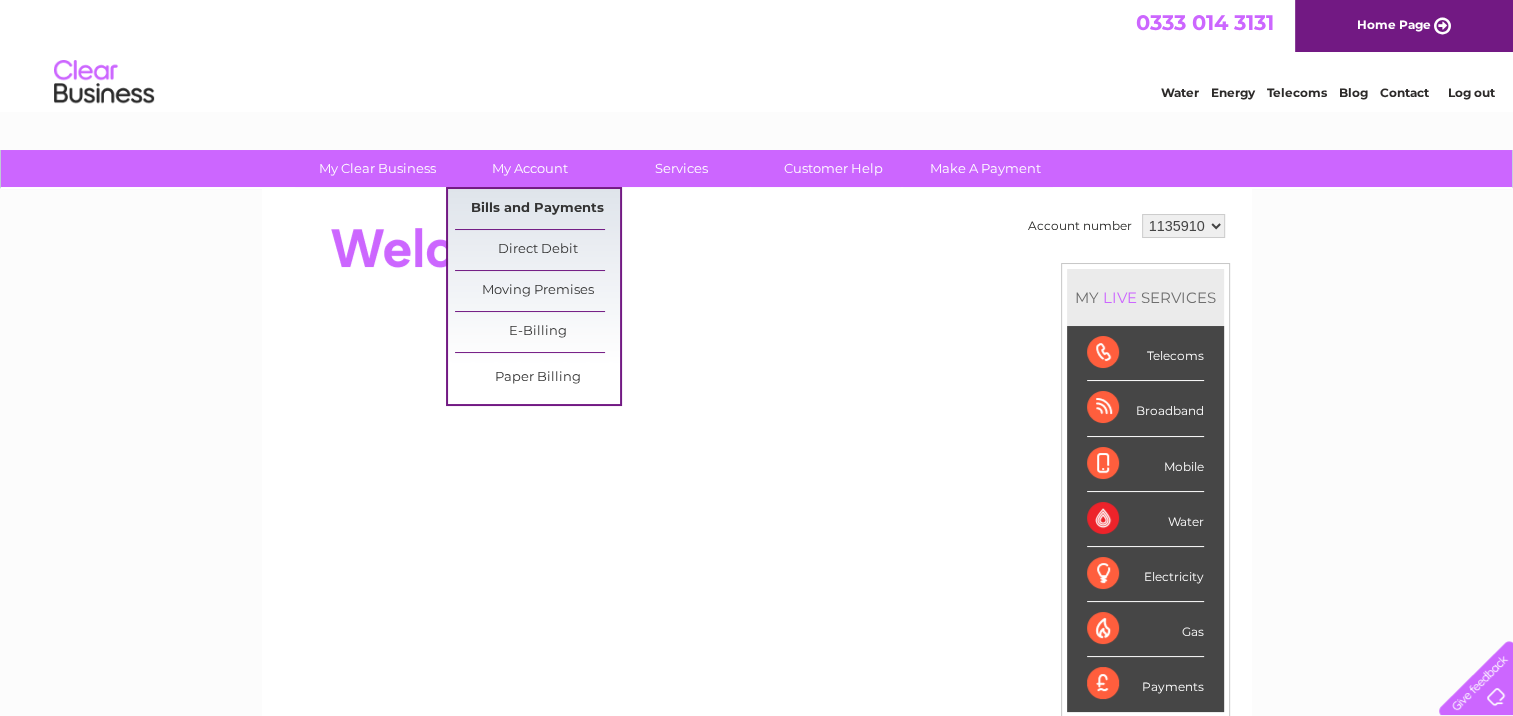 click on "Bills and Payments" at bounding box center (537, 209) 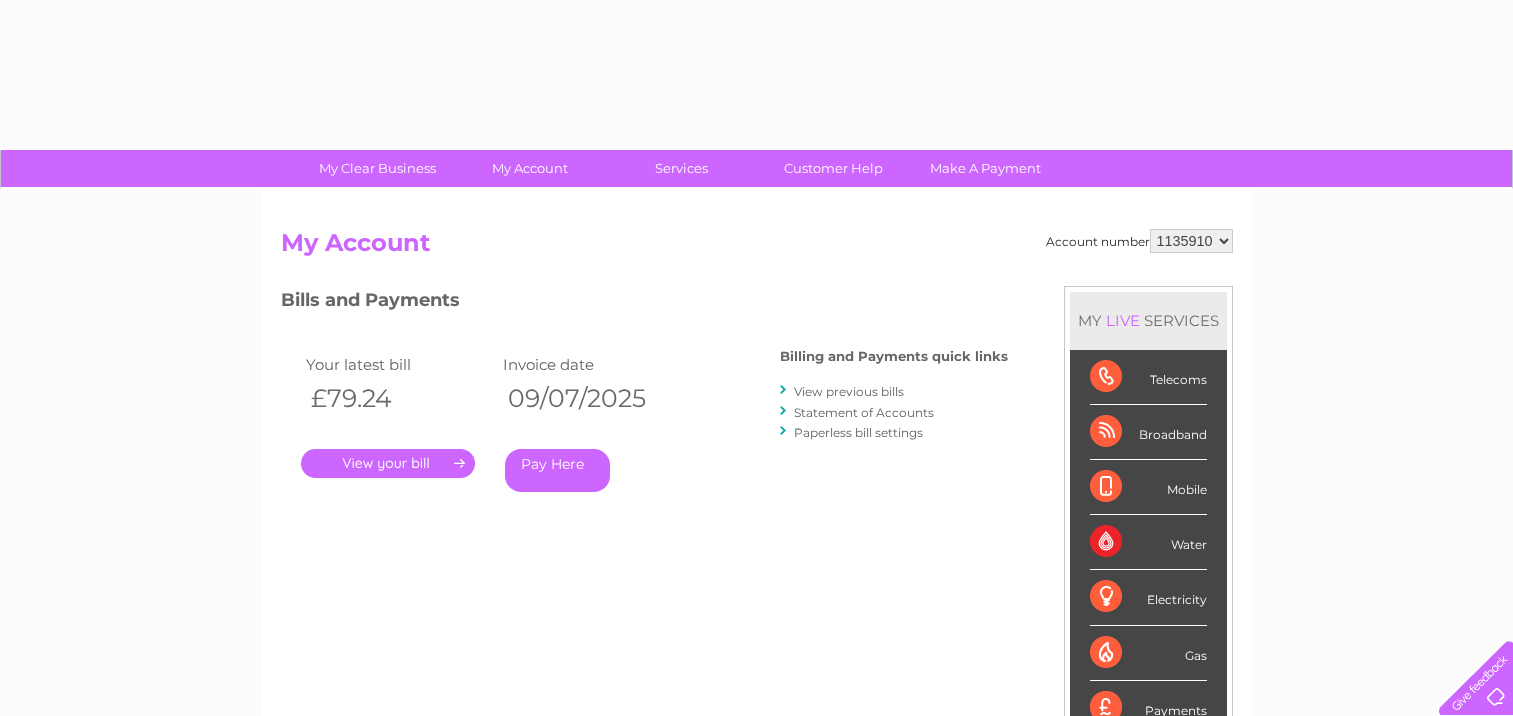 scroll, scrollTop: 0, scrollLeft: 0, axis: both 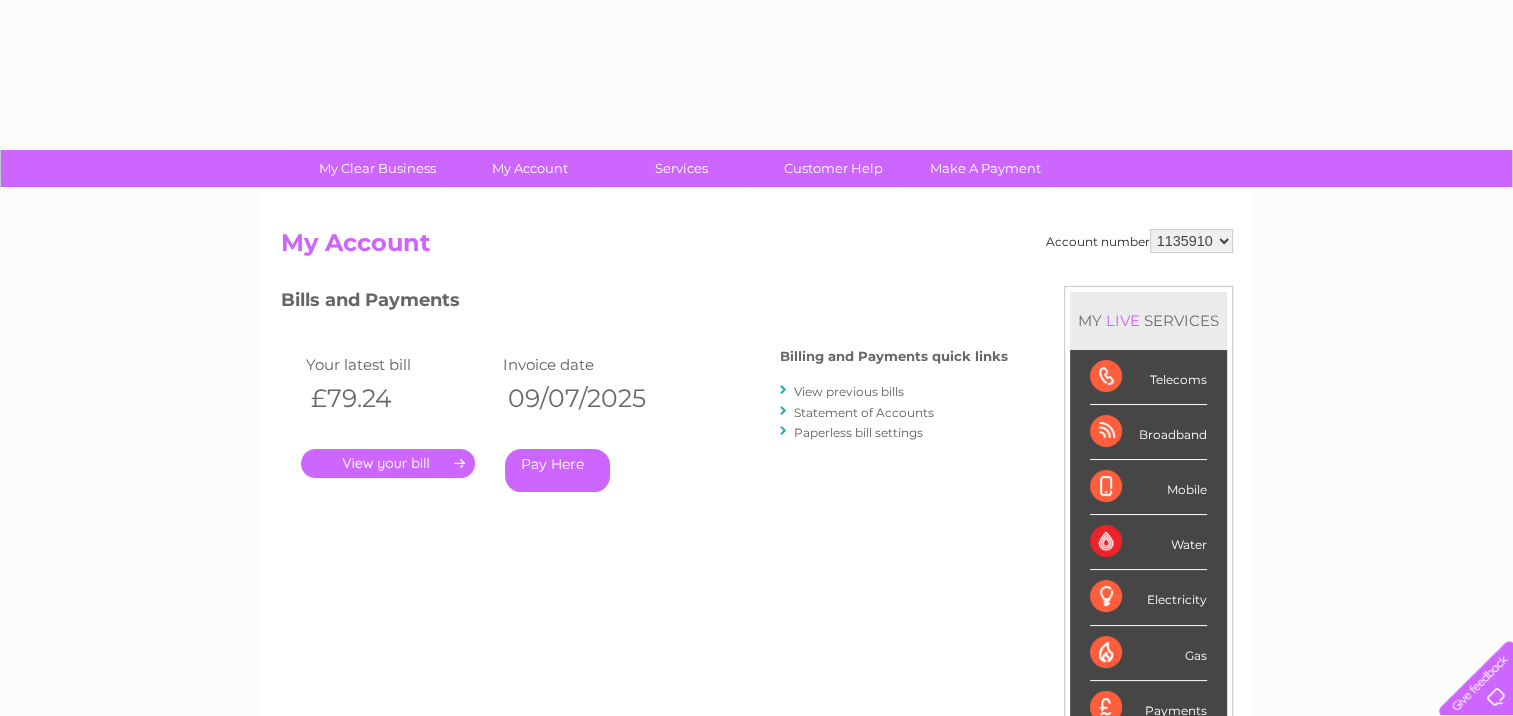 click on "." at bounding box center (388, 463) 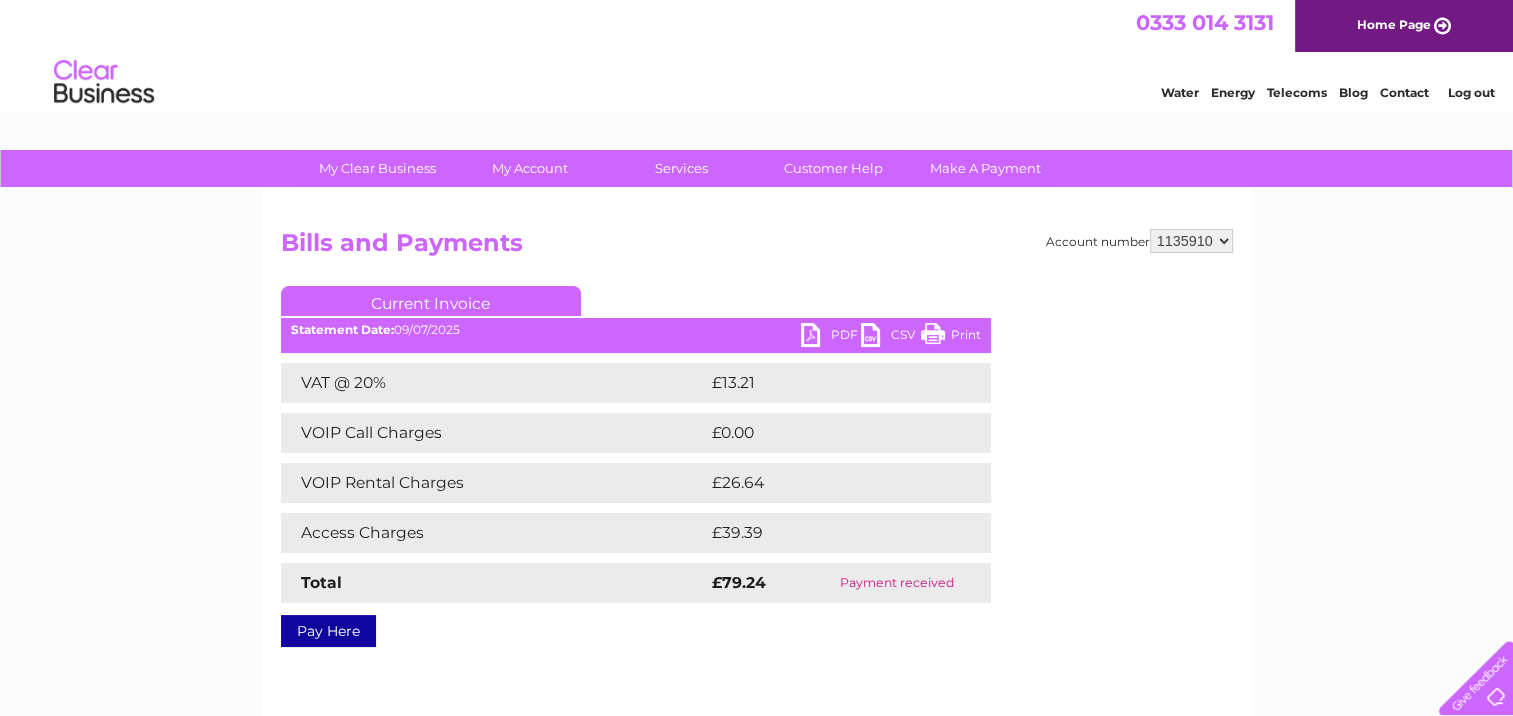 scroll, scrollTop: 0, scrollLeft: 0, axis: both 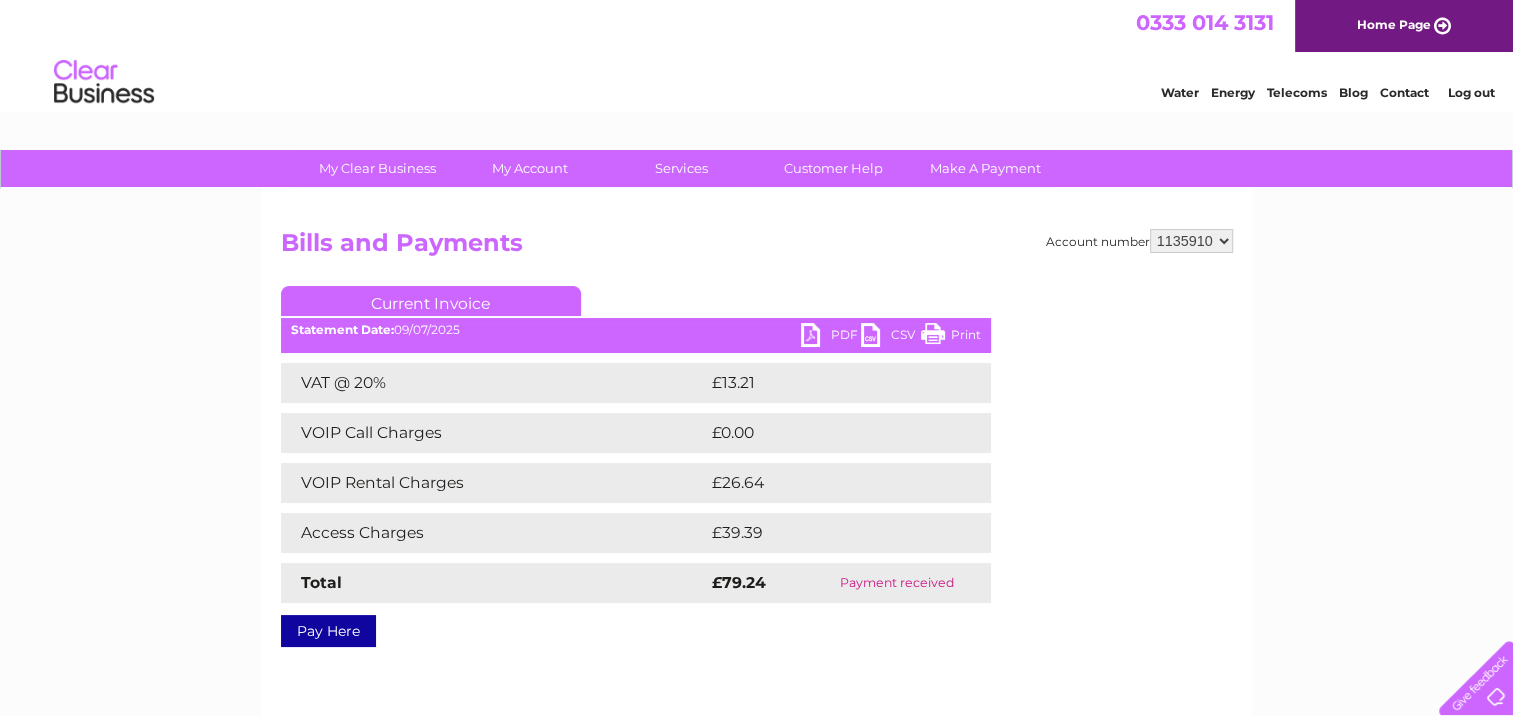 click on "PDF" at bounding box center [831, 337] 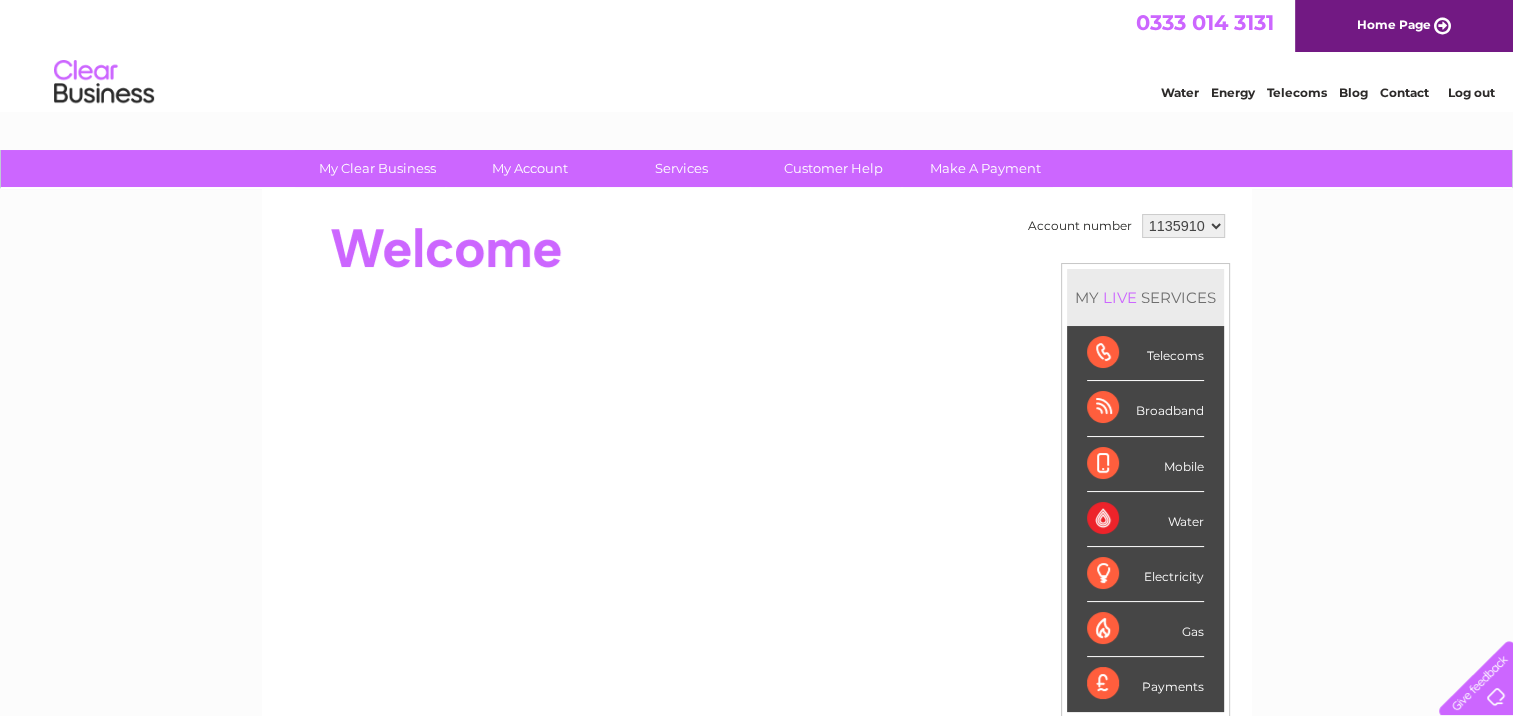 scroll, scrollTop: 0, scrollLeft: 0, axis: both 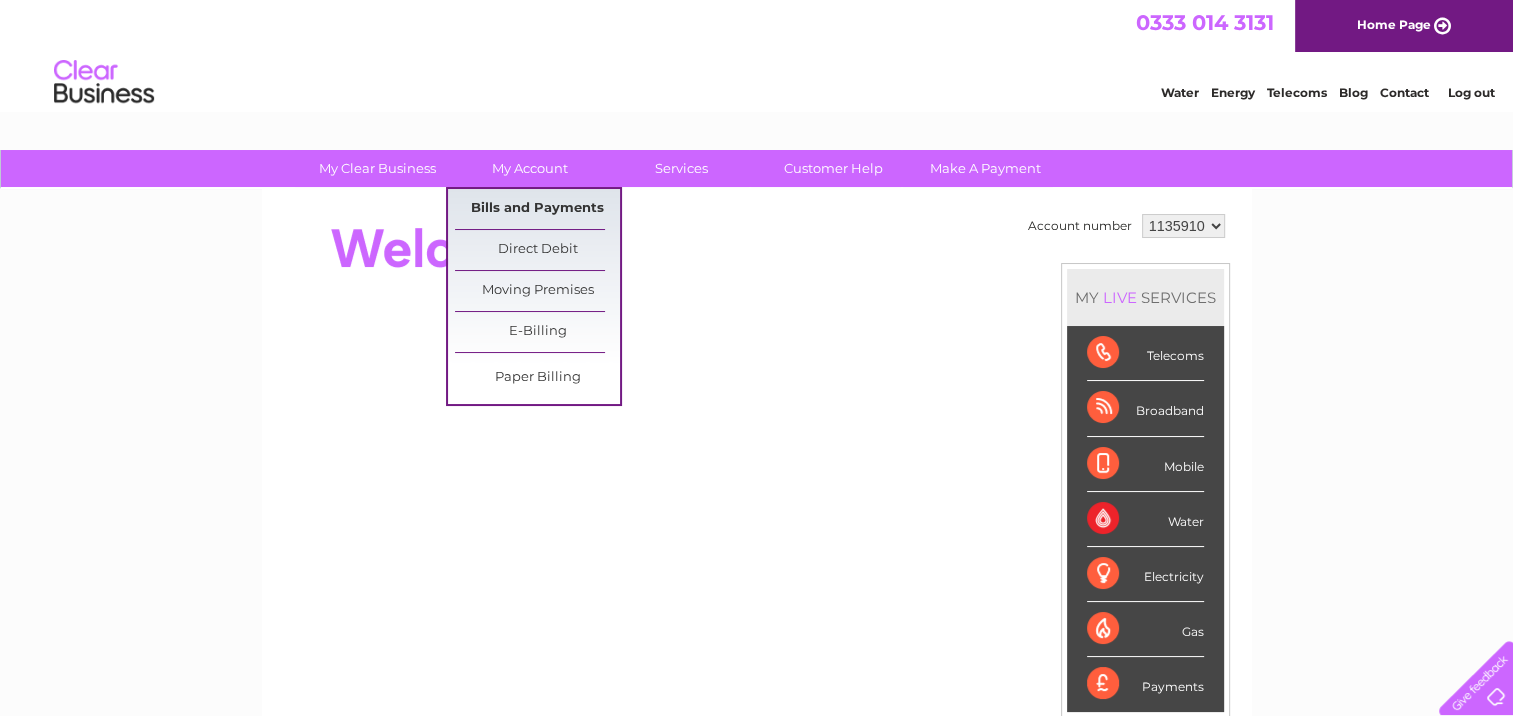 click on "Bills and Payments" at bounding box center [537, 209] 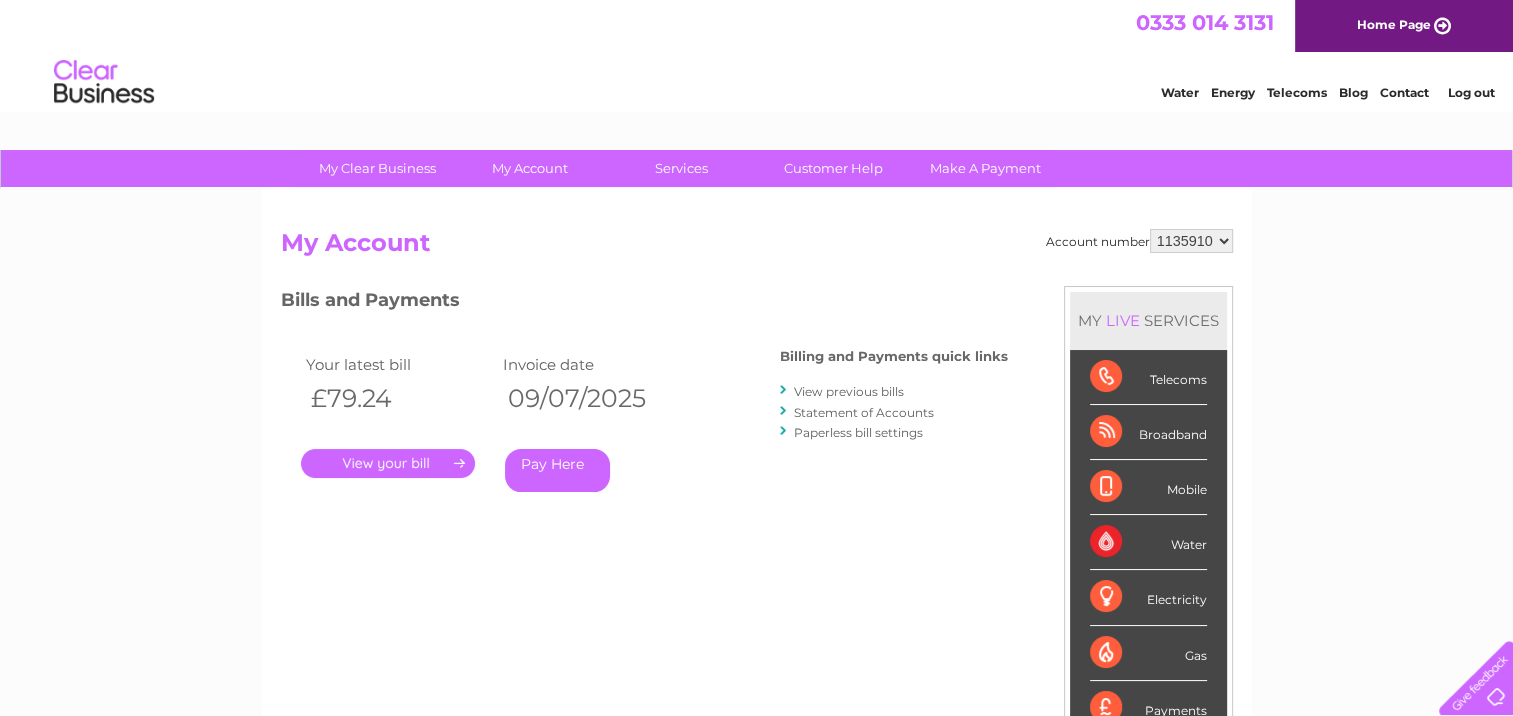 scroll, scrollTop: 0, scrollLeft: 0, axis: both 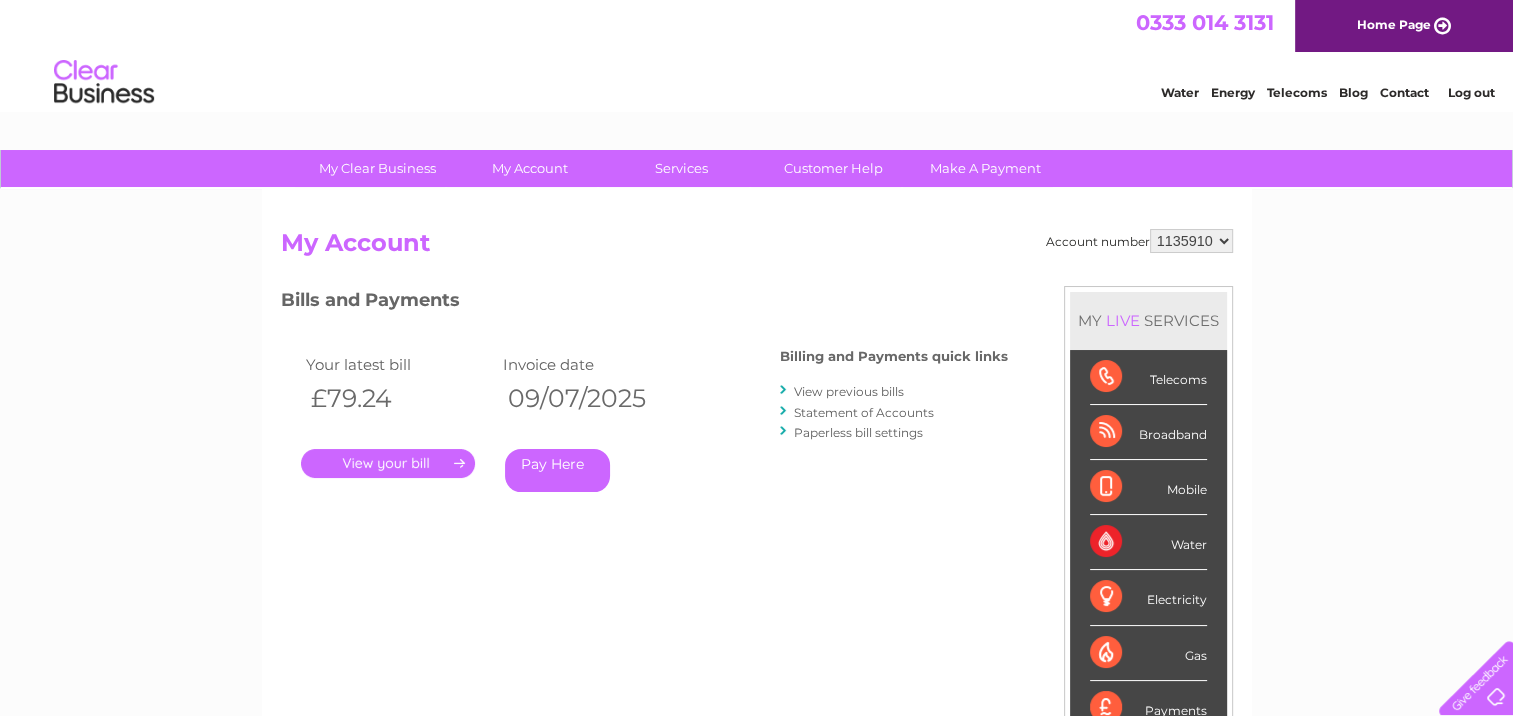 click on "." at bounding box center (388, 463) 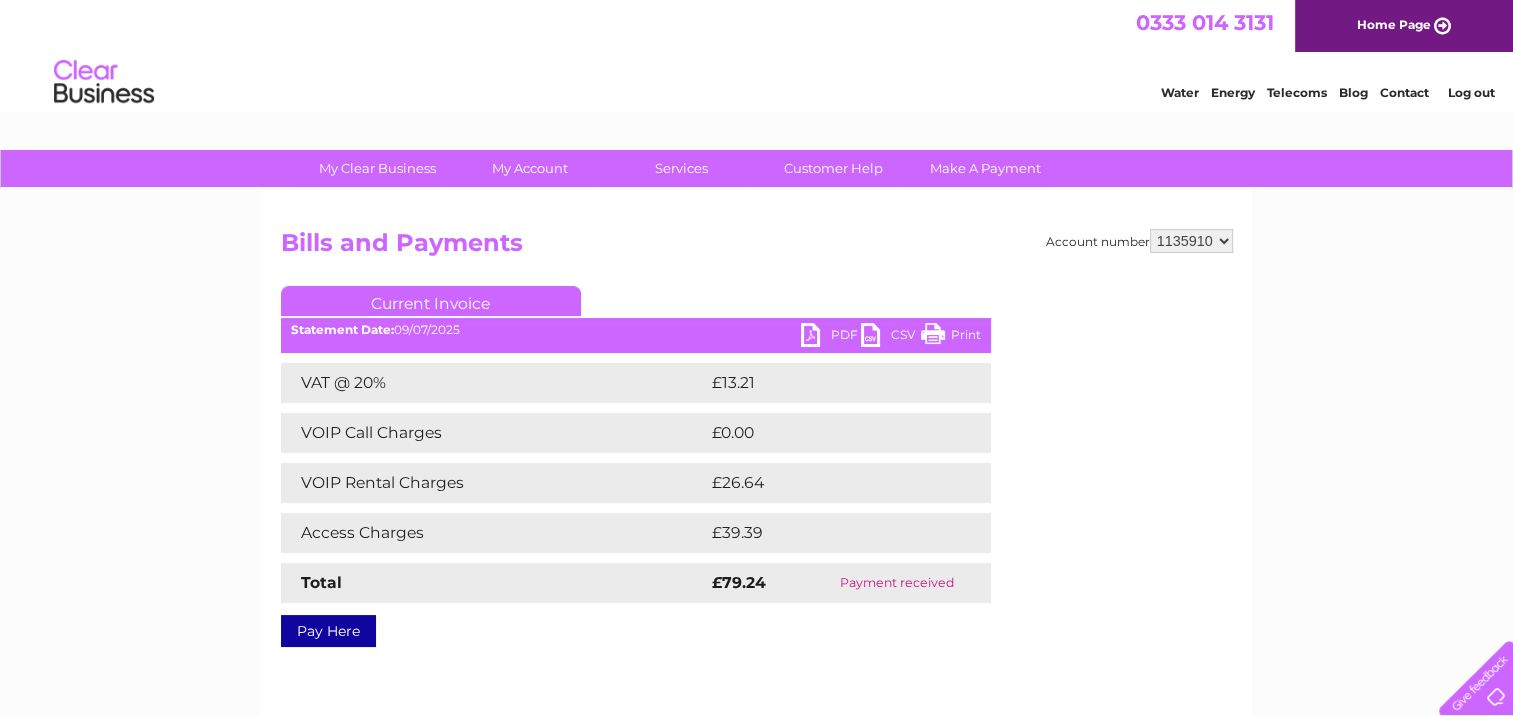 scroll, scrollTop: 0, scrollLeft: 0, axis: both 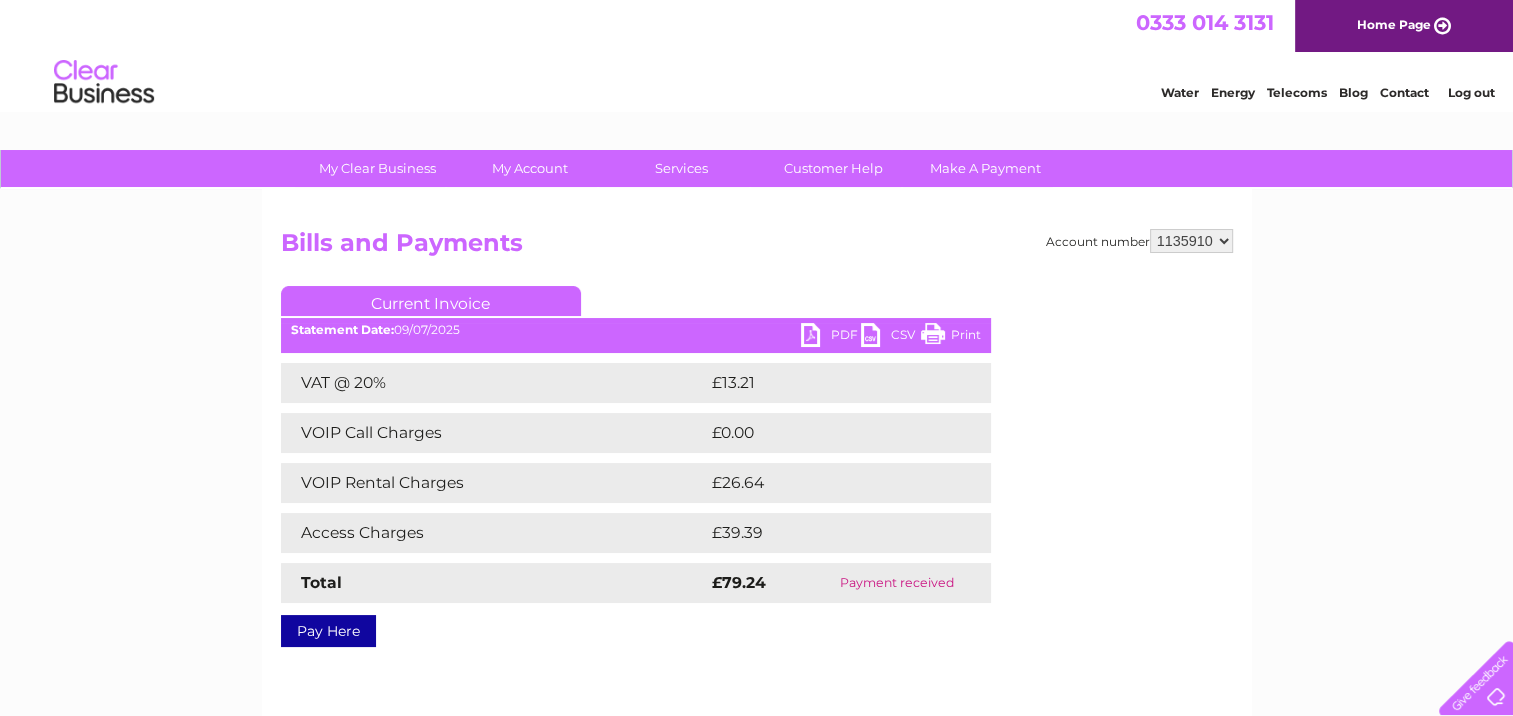 click on "PDF" at bounding box center (831, 337) 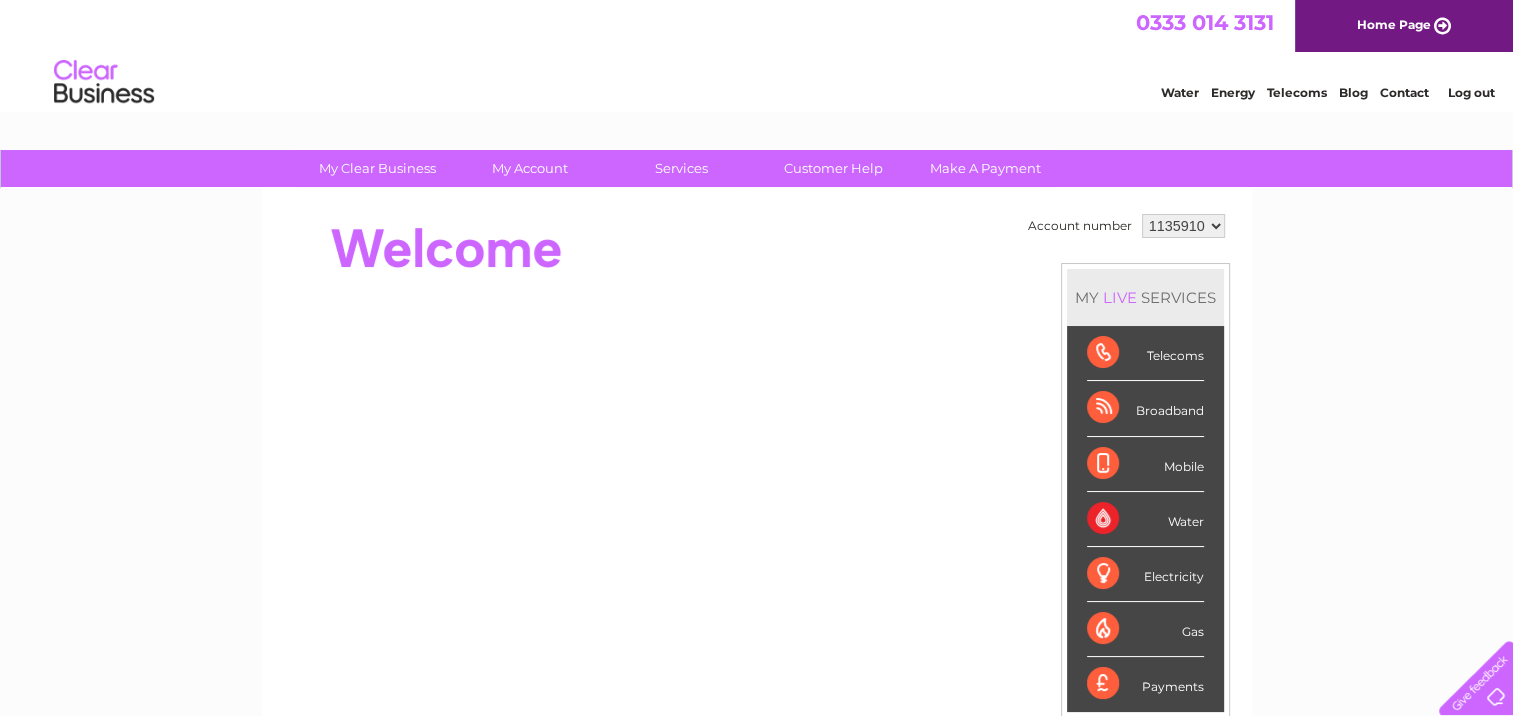 scroll, scrollTop: 0, scrollLeft: 0, axis: both 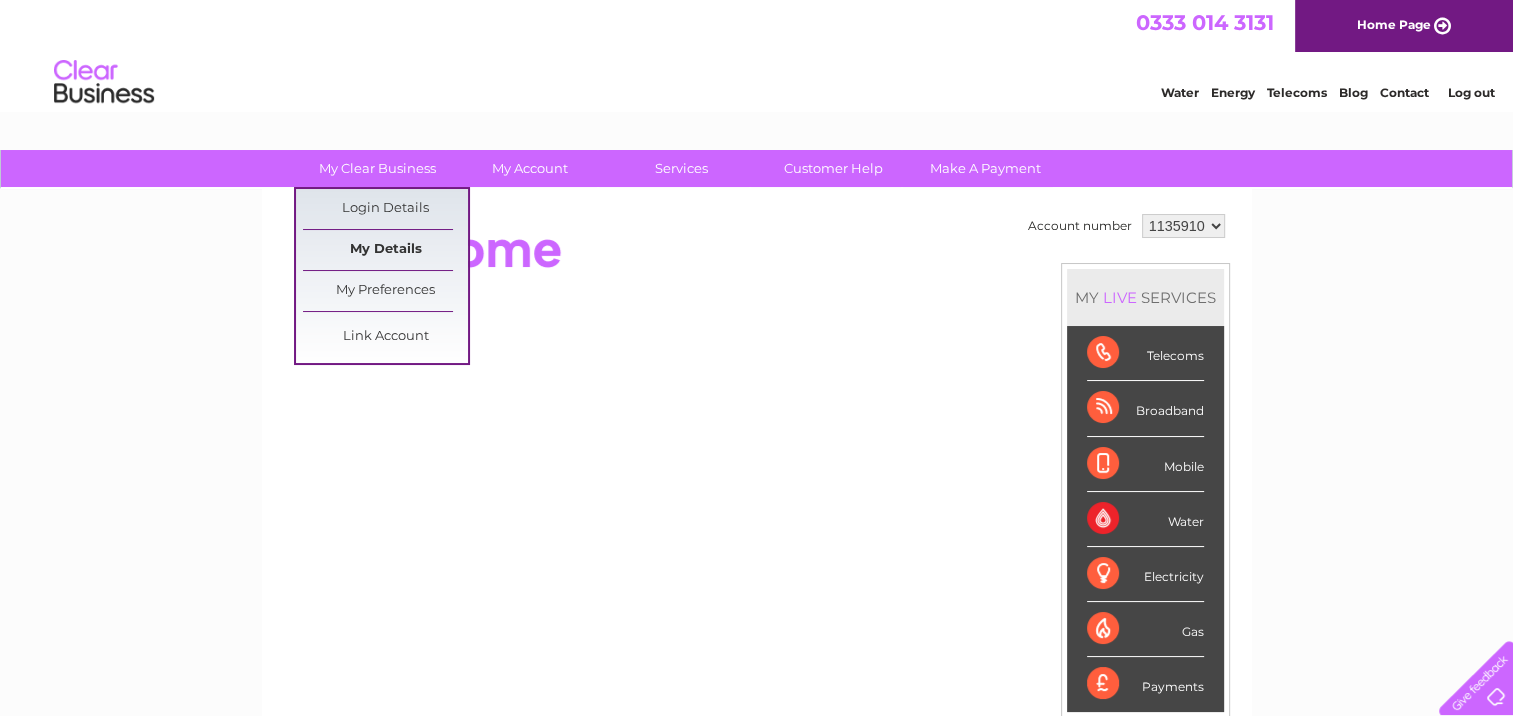 click on "My Details" at bounding box center [385, 250] 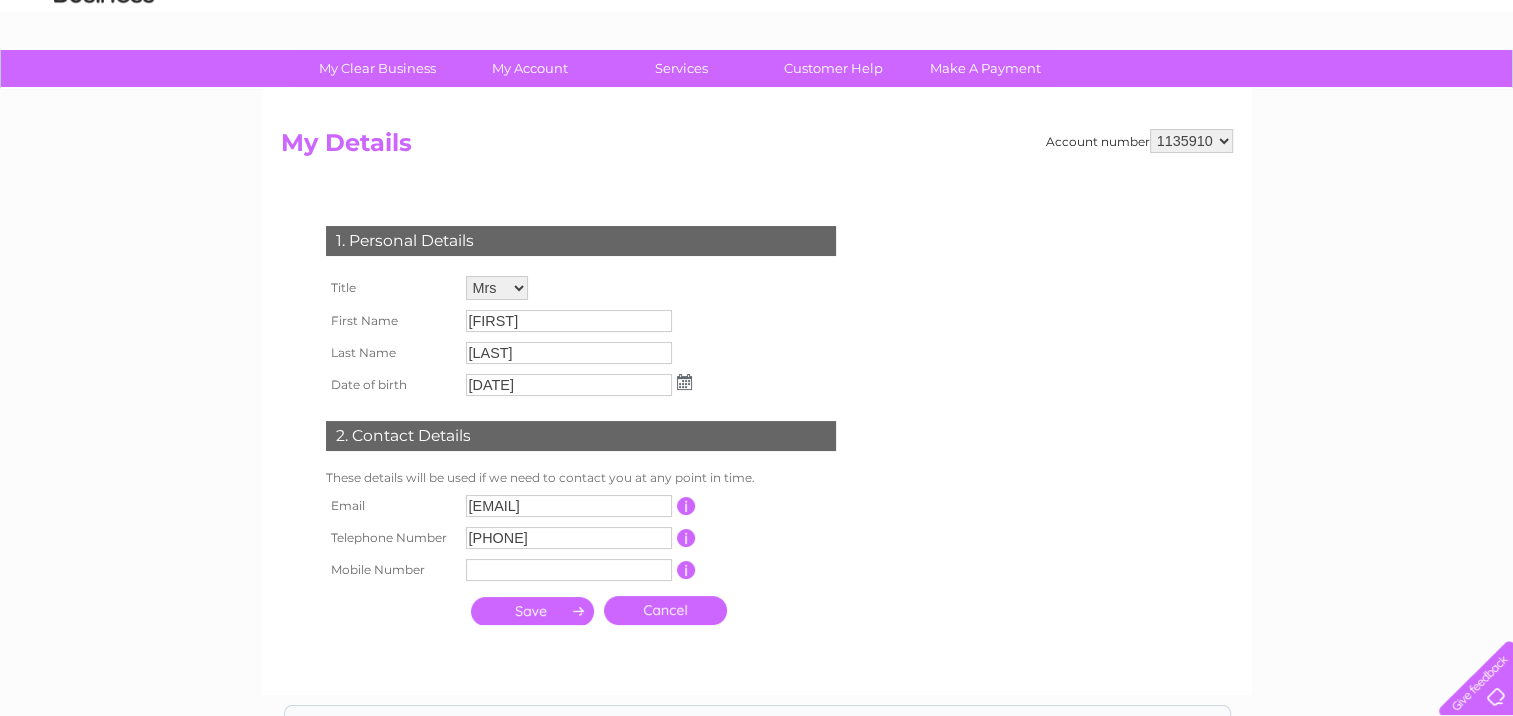 scroll, scrollTop: 300, scrollLeft: 0, axis: vertical 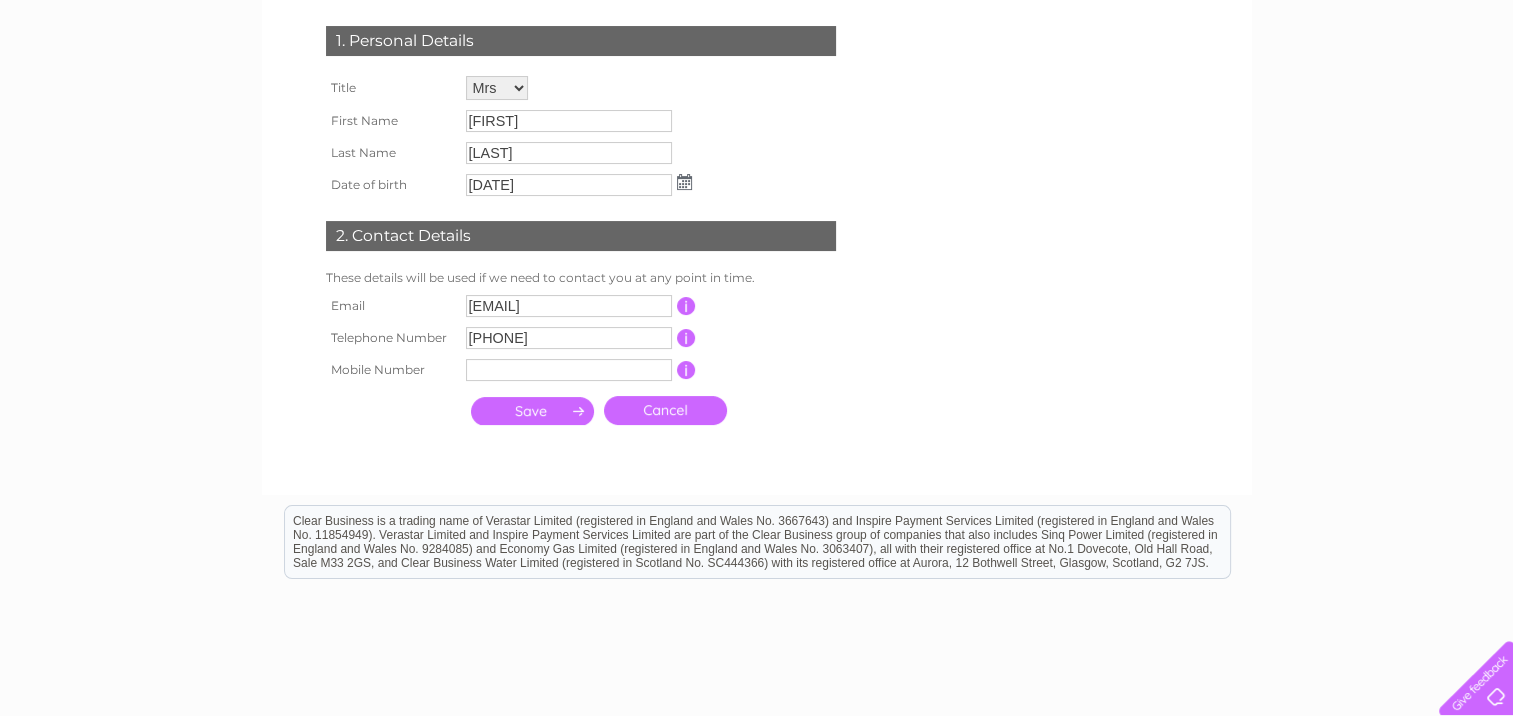 click on "[FIRST]" at bounding box center (569, 121) 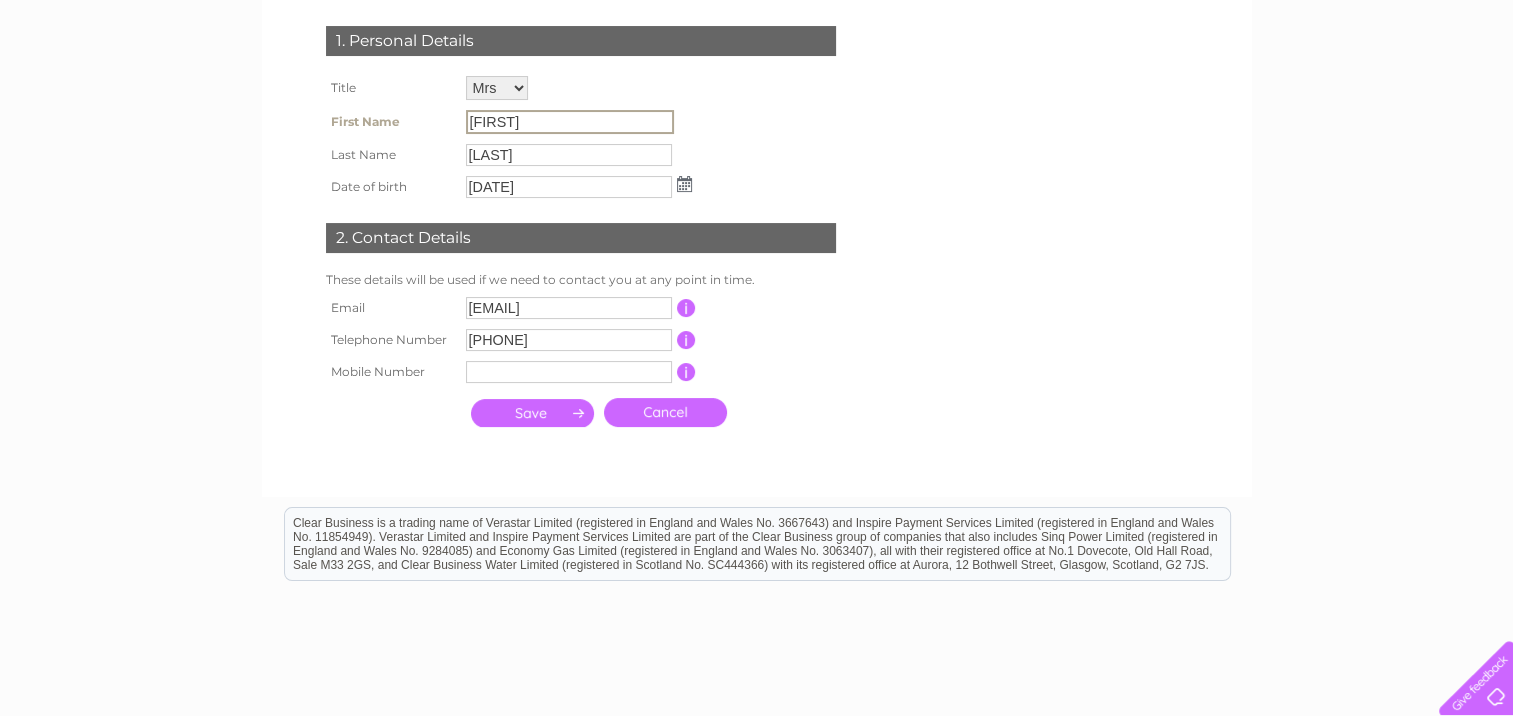 click on "[FIRST]" at bounding box center (570, 122) 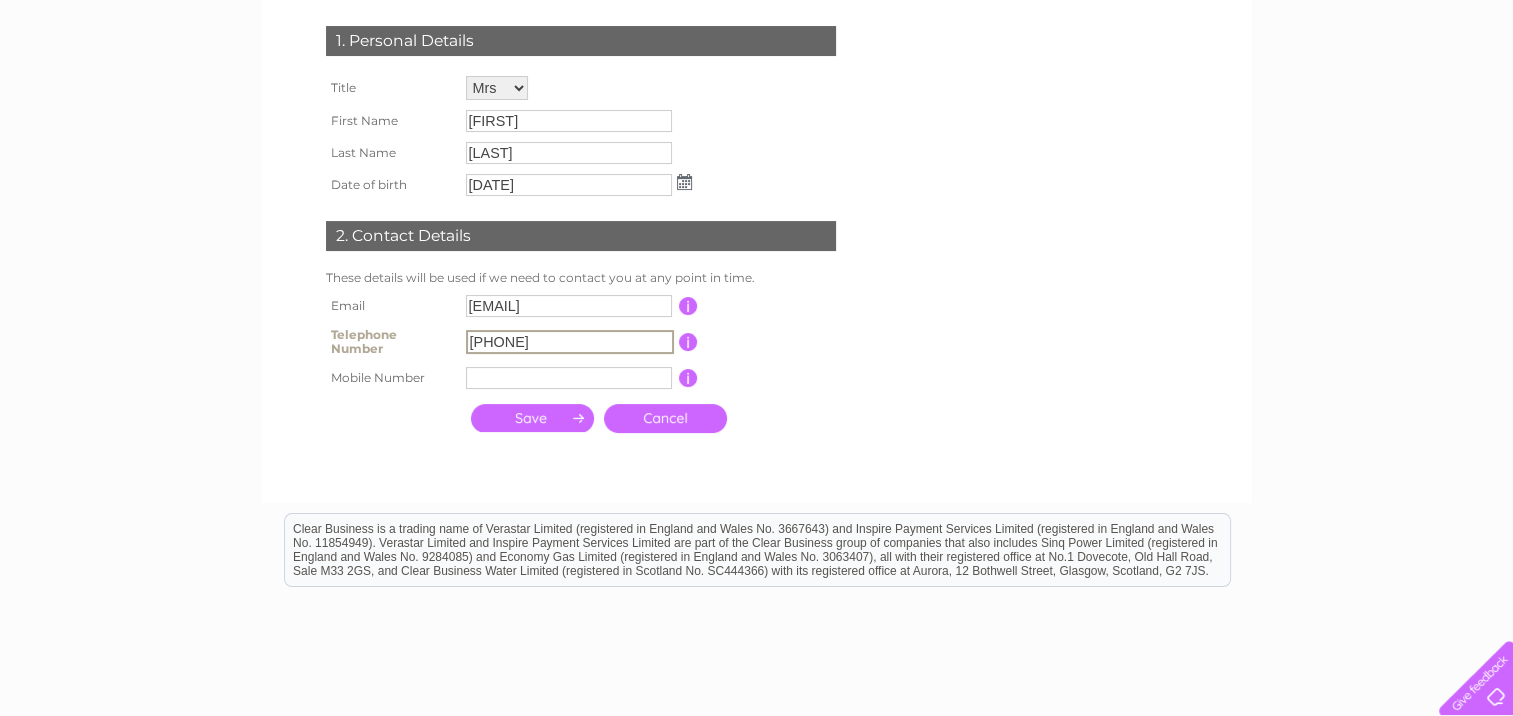 click on "[EMAIL]" at bounding box center (569, 306) 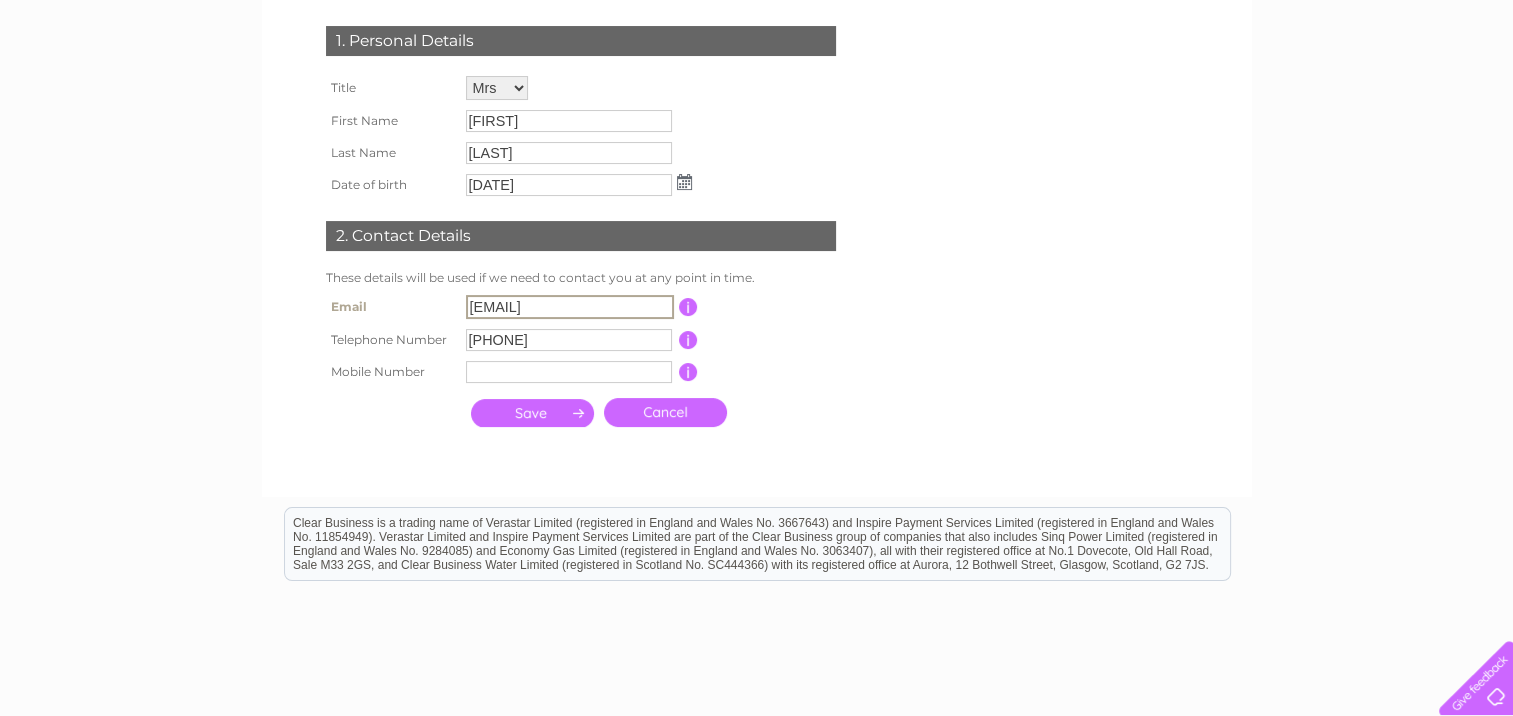 click on "[DATE]" at bounding box center (569, 185) 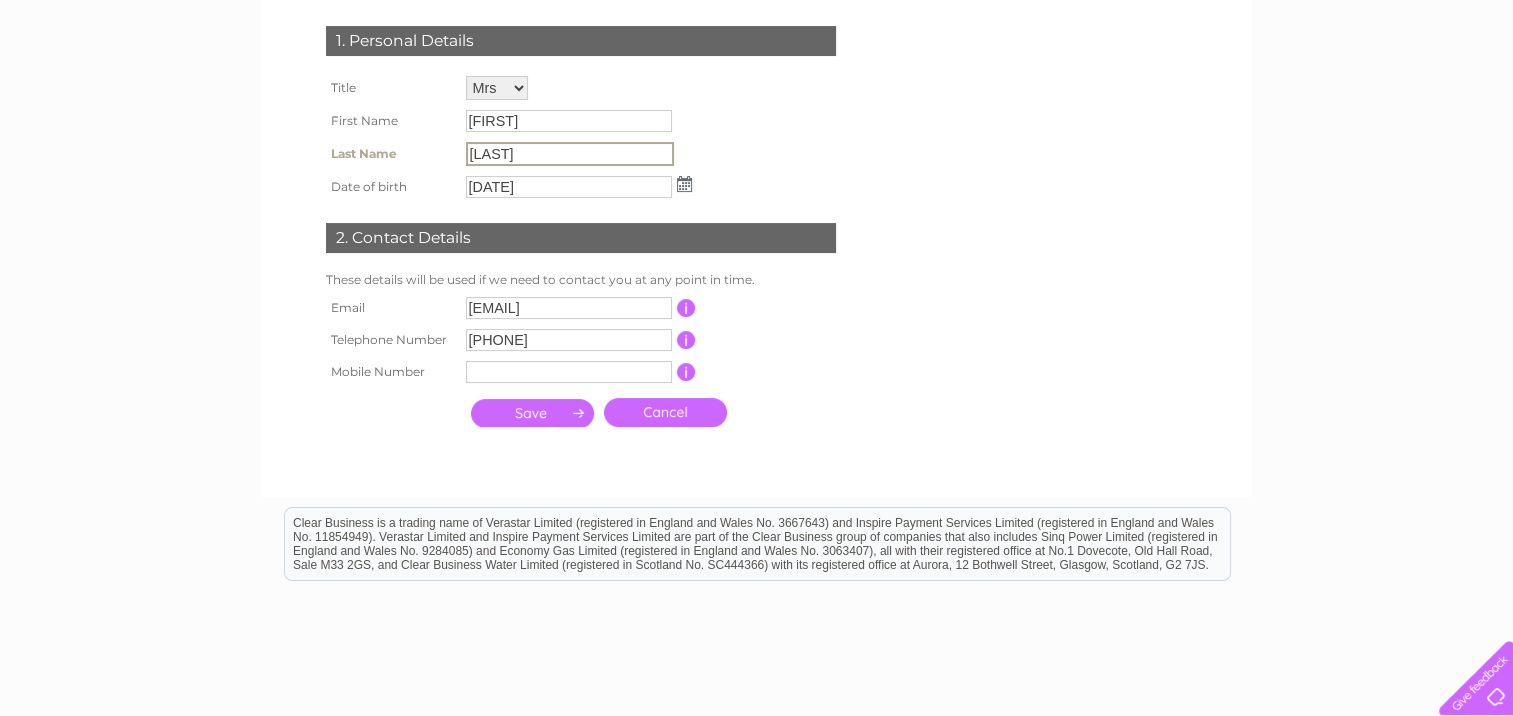 click on "[LAST]" at bounding box center (570, 154) 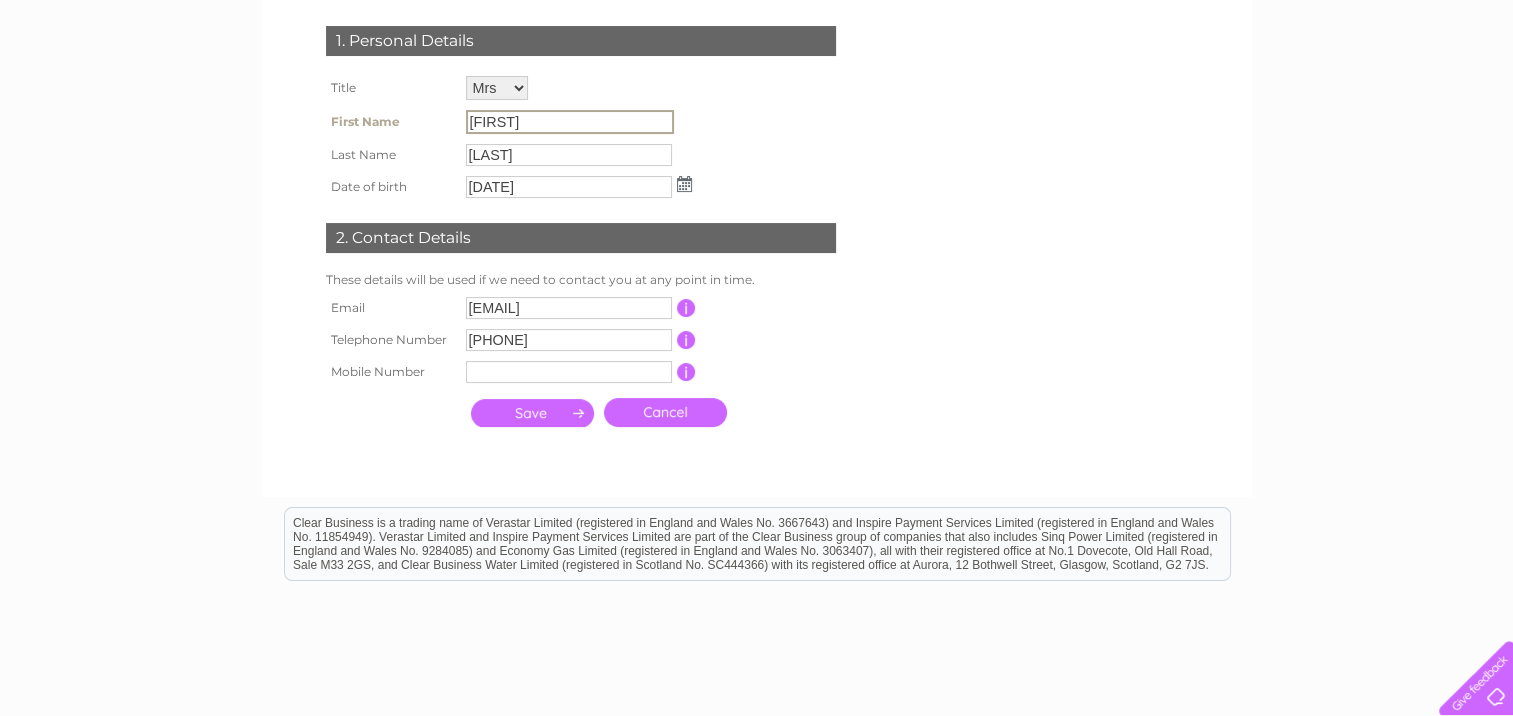 click on "[FIRST]" at bounding box center (570, 122) 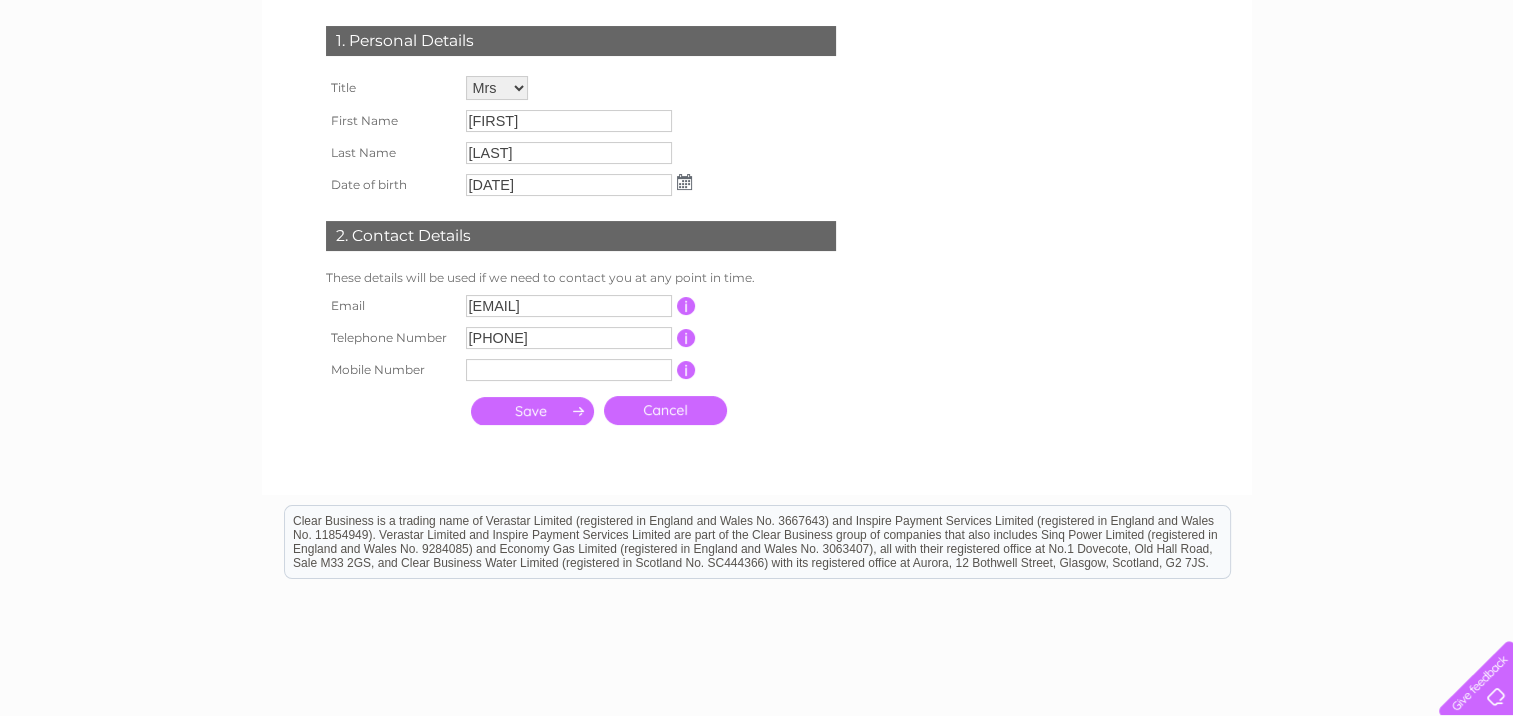 drag, startPoint x: 518, startPoint y: 118, endPoint x: 869, endPoint y: 110, distance: 351.09116 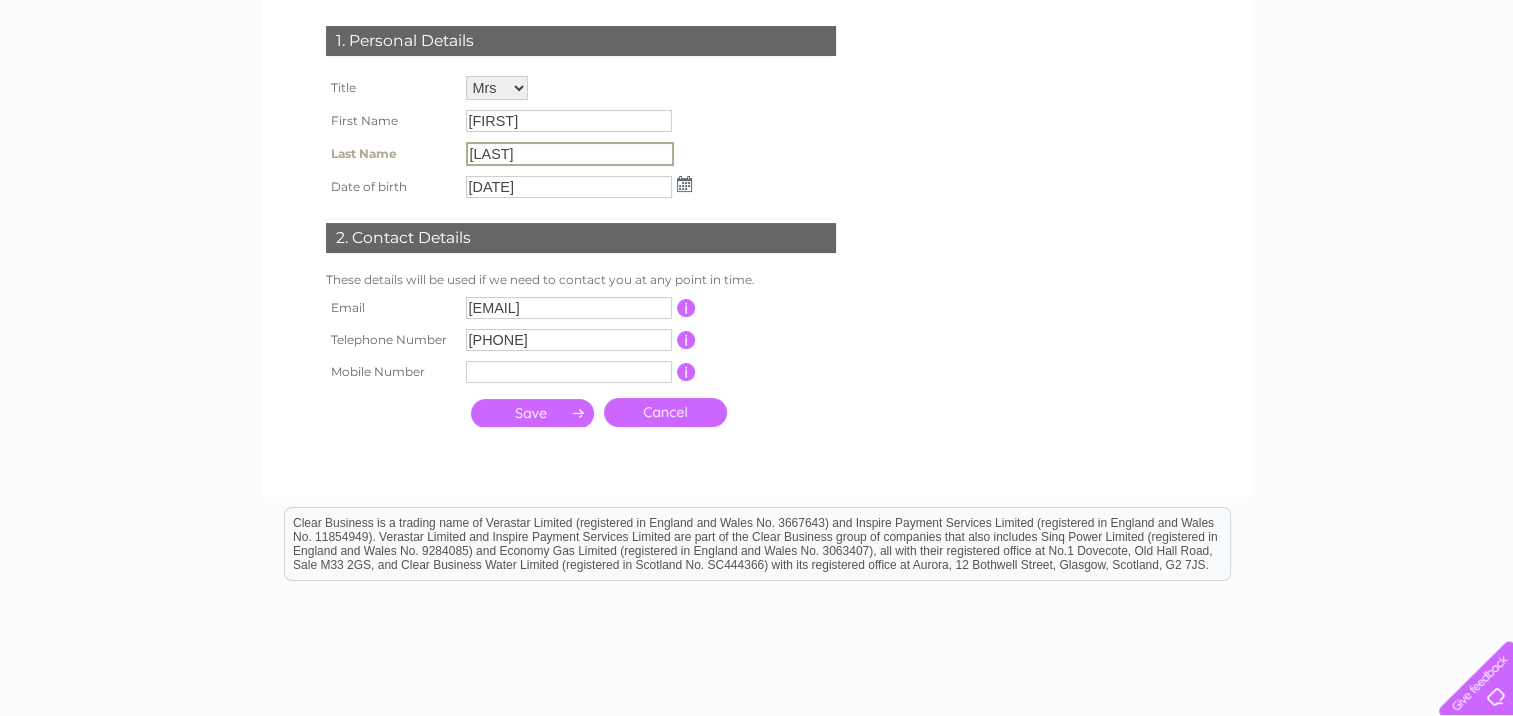 click on "[LAST]" at bounding box center (570, 154) 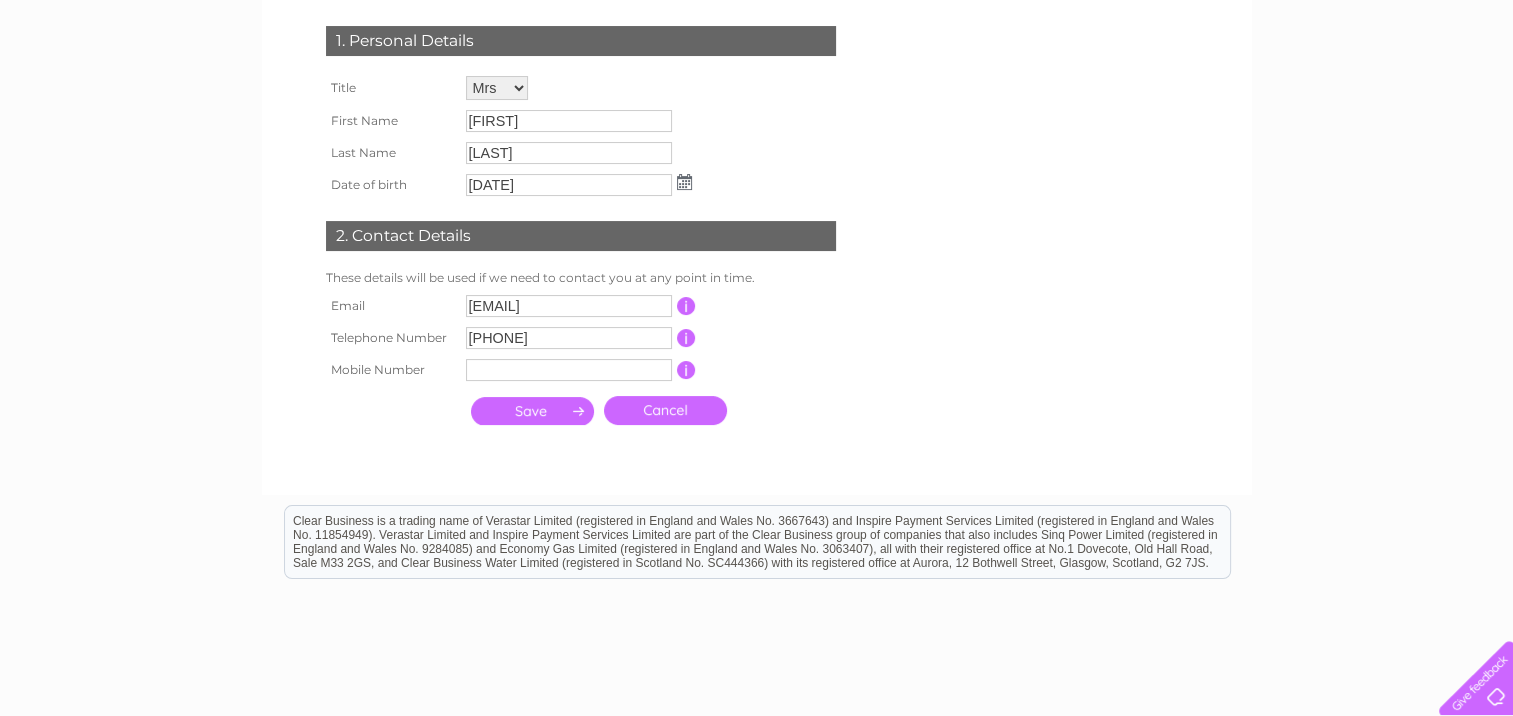 click on "Cancel" at bounding box center (665, 410) 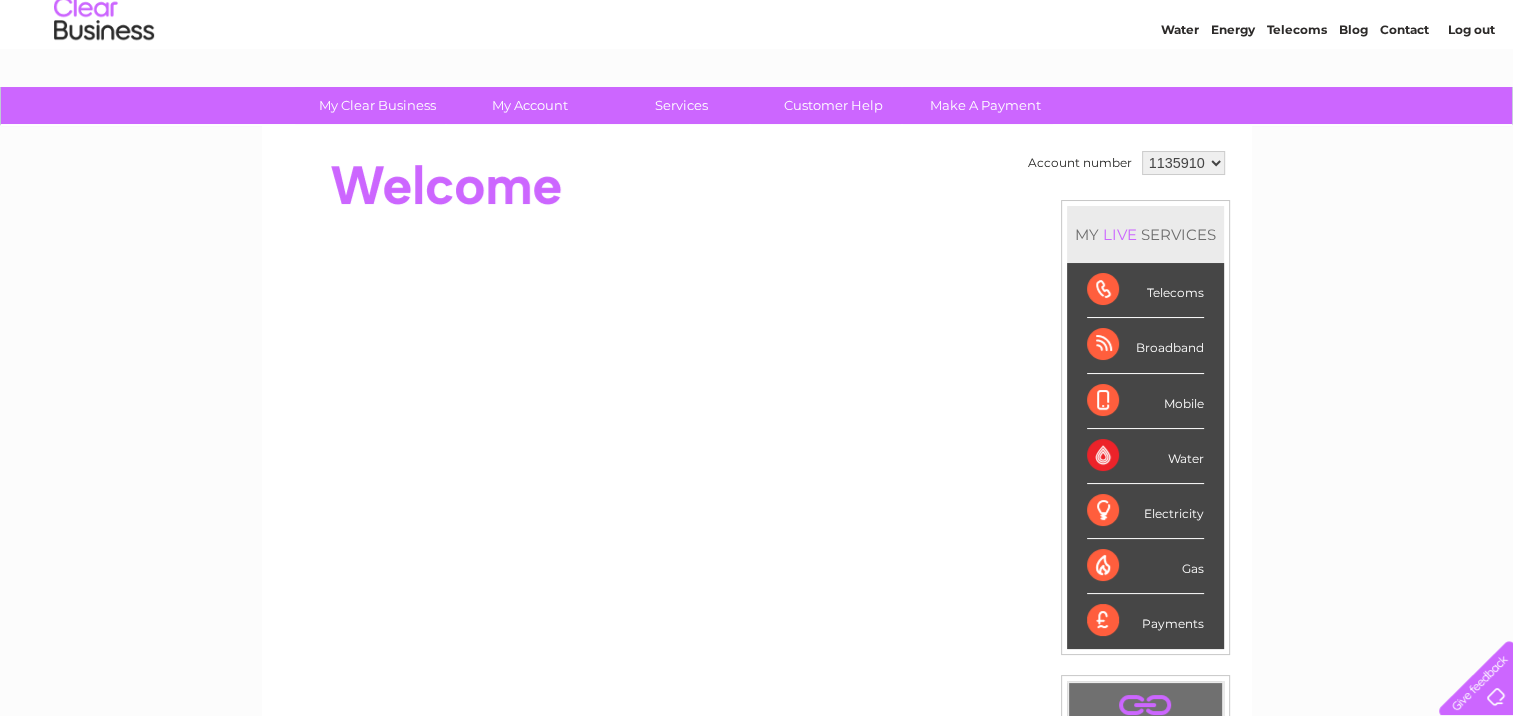 scroll, scrollTop: 0, scrollLeft: 0, axis: both 